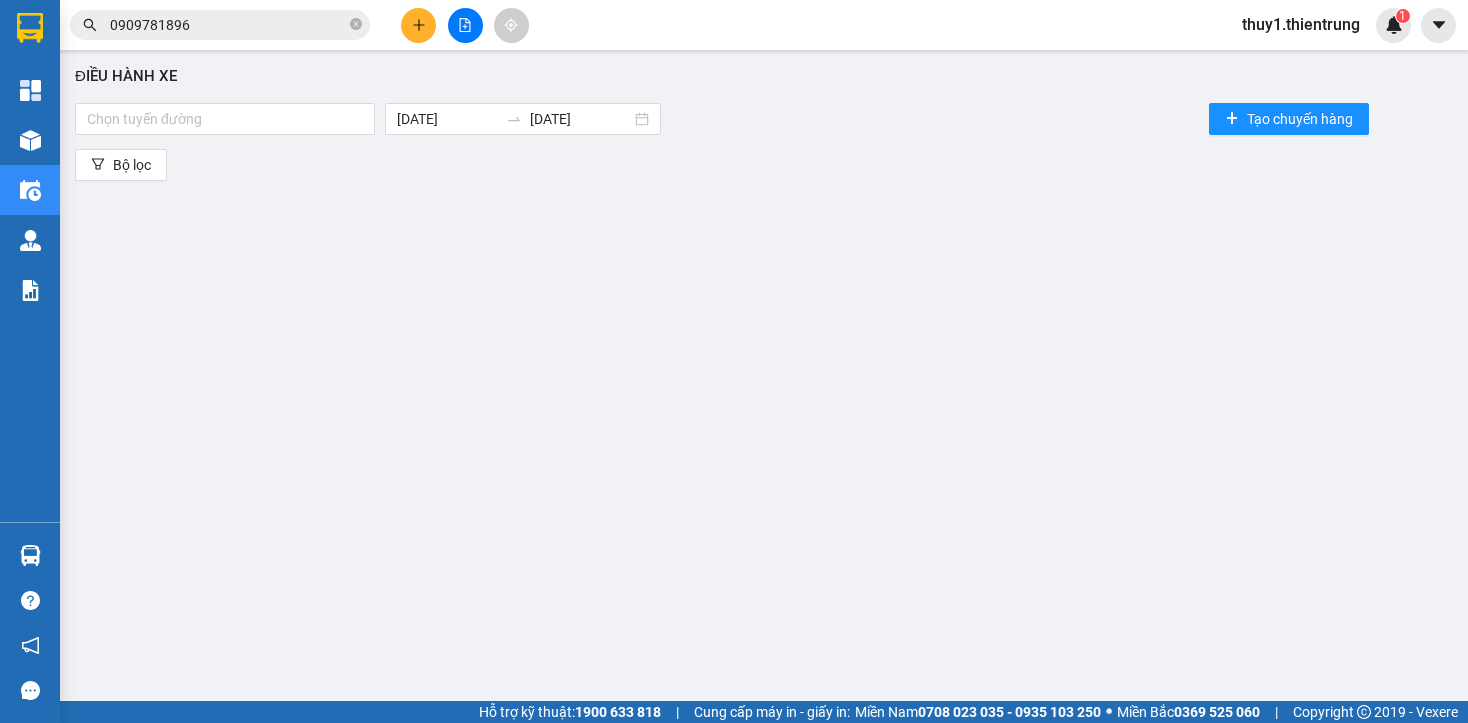 scroll, scrollTop: 0, scrollLeft: 0, axis: both 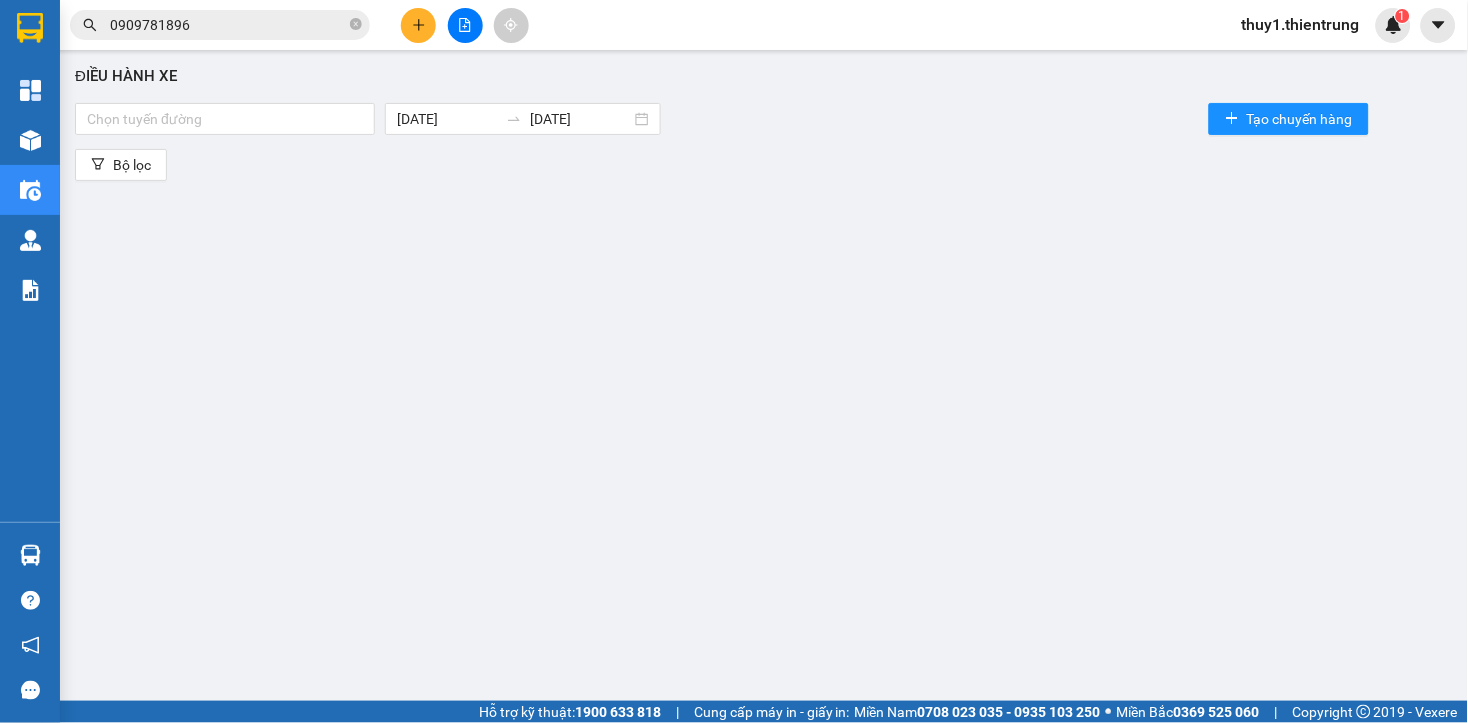 click at bounding box center (465, 25) 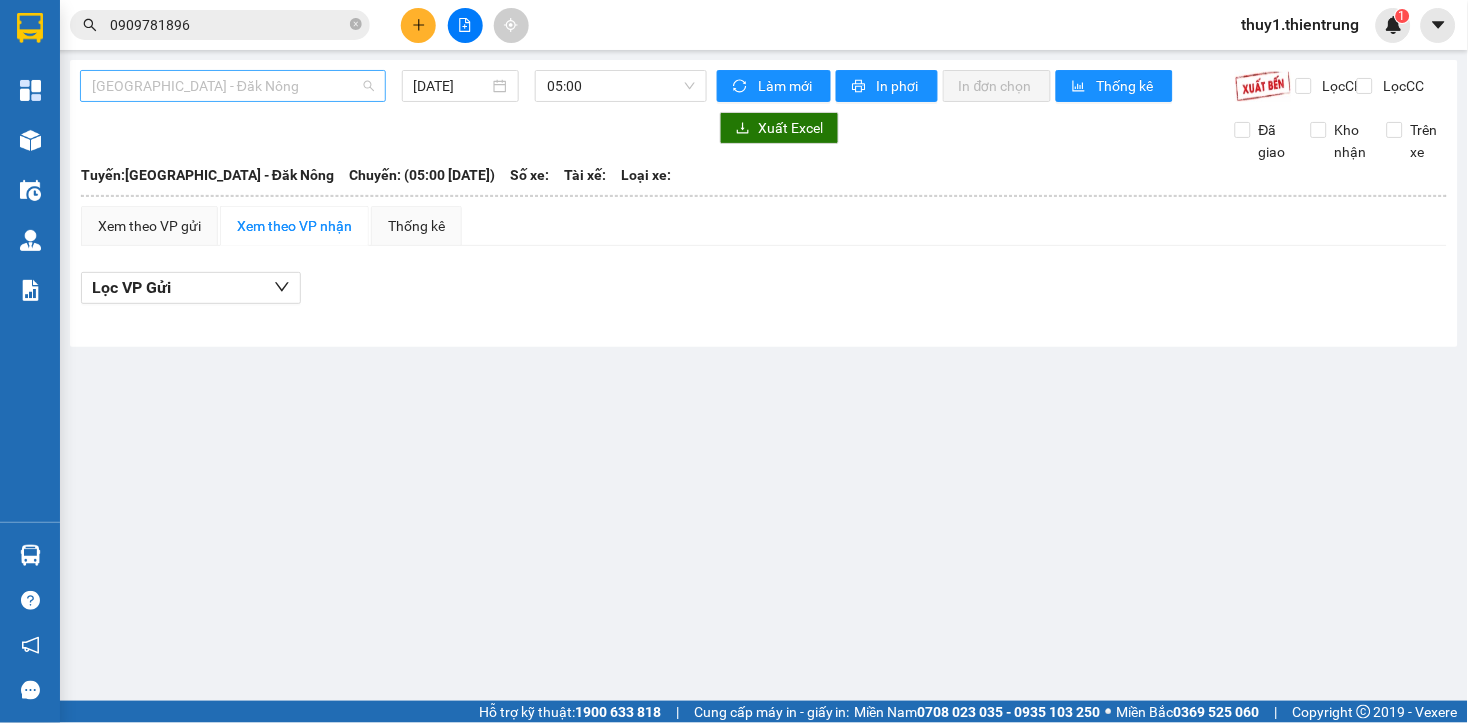 click on "[GEOGRAPHIC_DATA] - Đăk Nông" at bounding box center [233, 86] 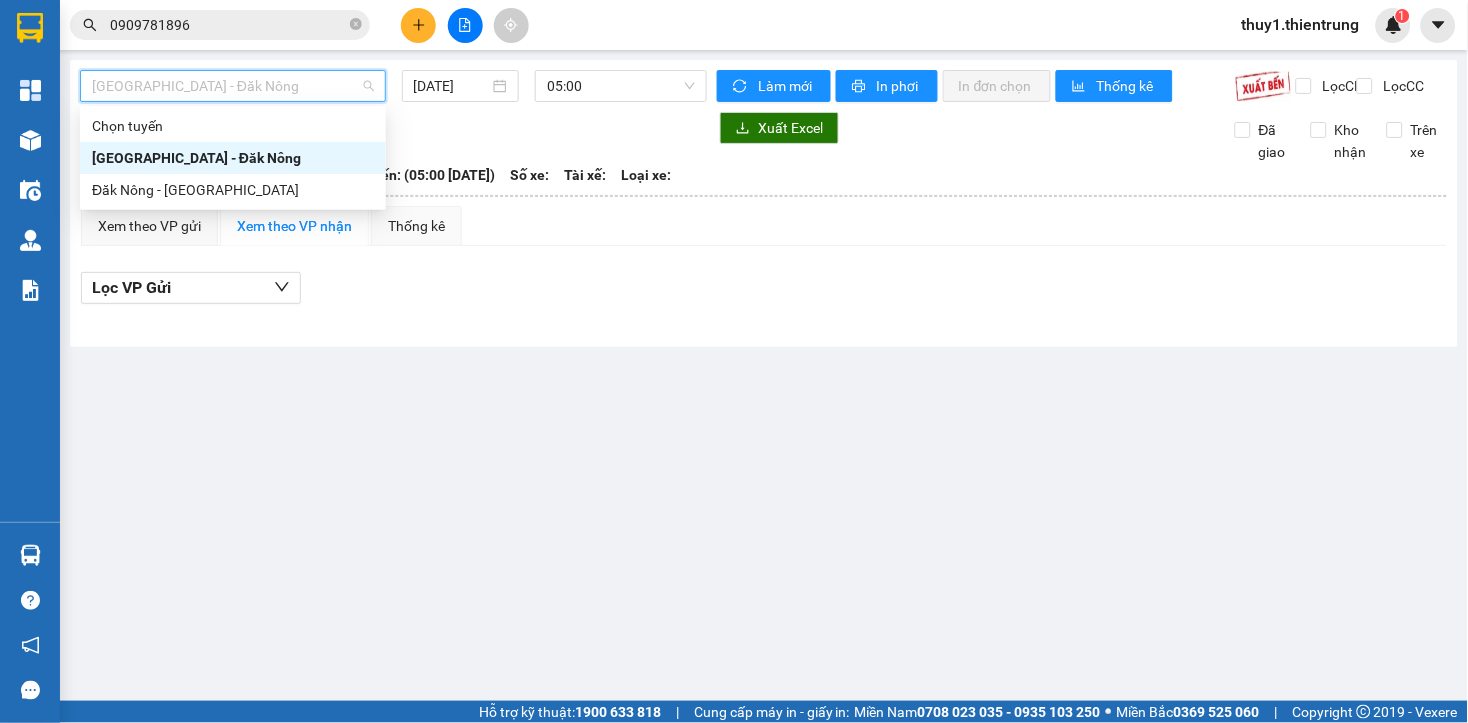 click on "[GEOGRAPHIC_DATA] - Đăk Nông" at bounding box center [233, 158] 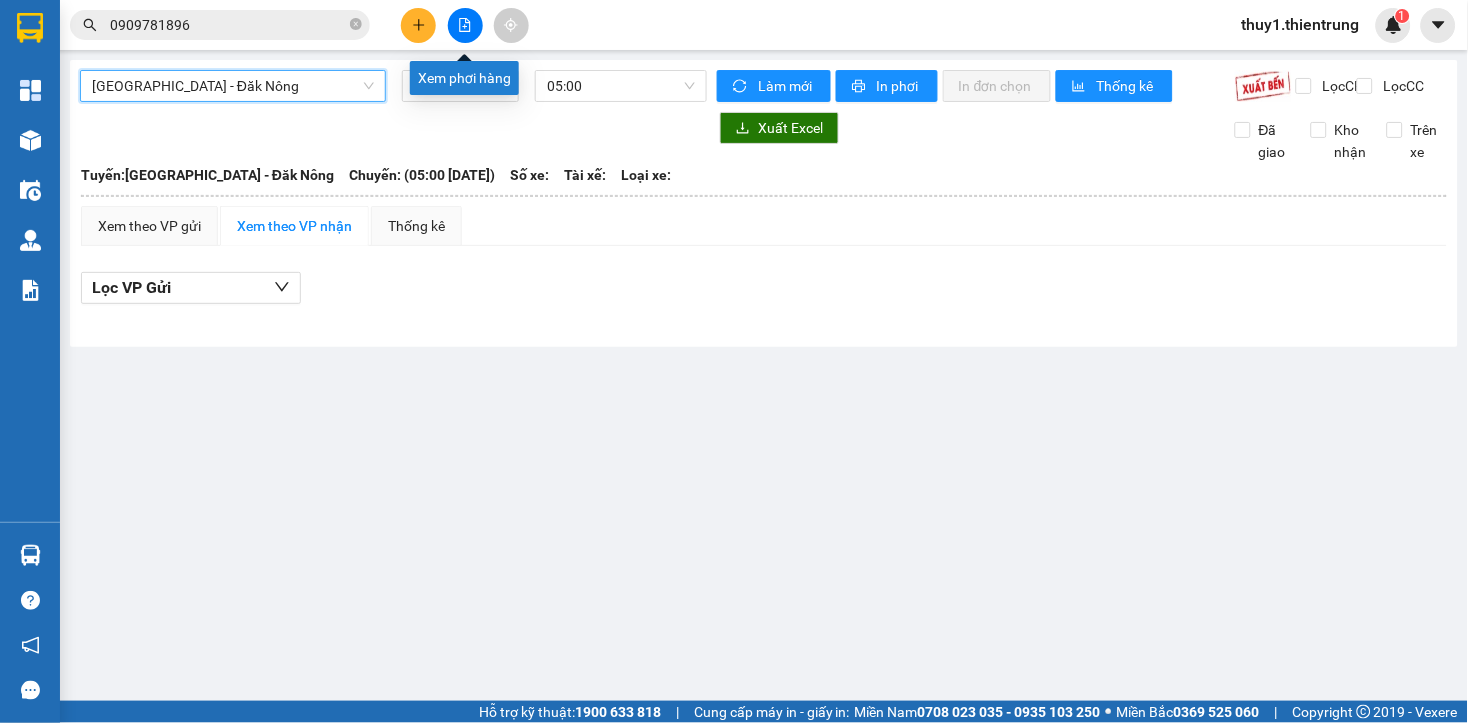 click at bounding box center [465, 25] 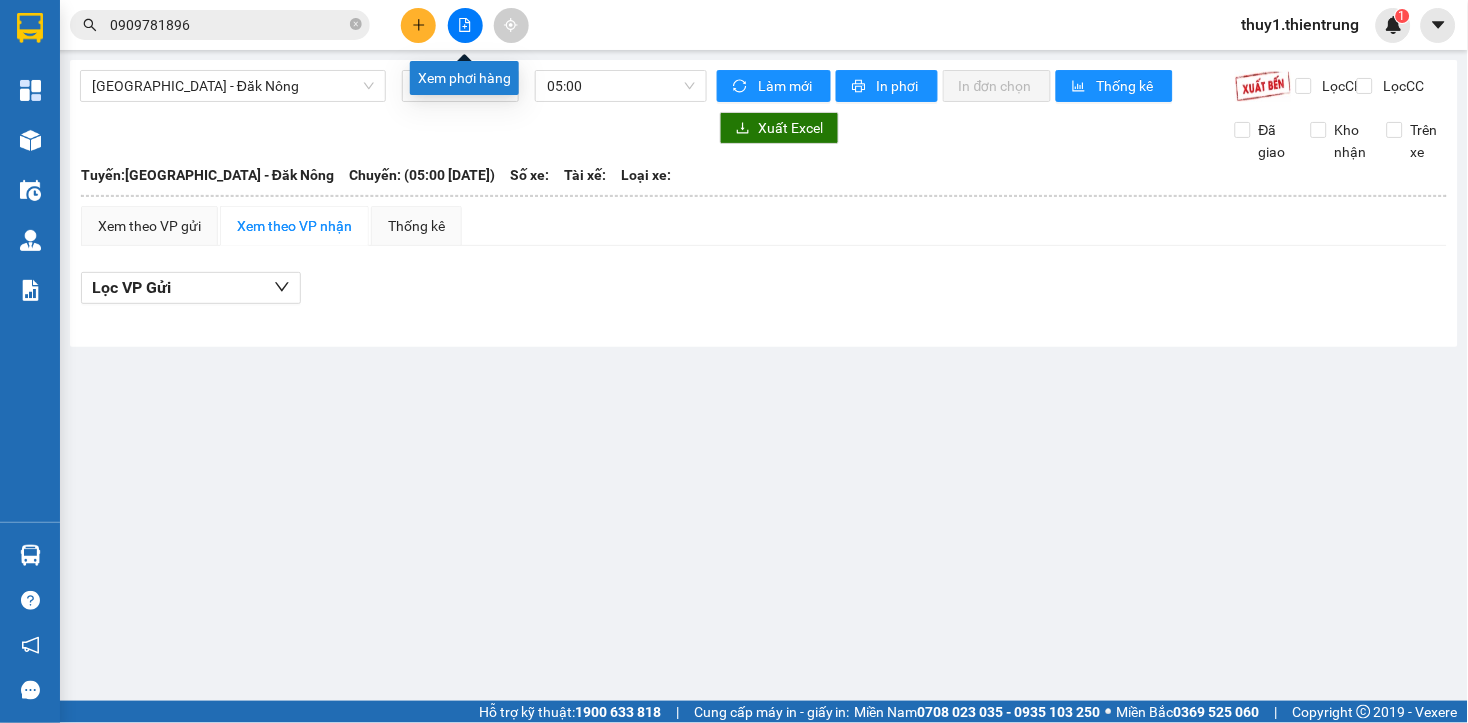 click 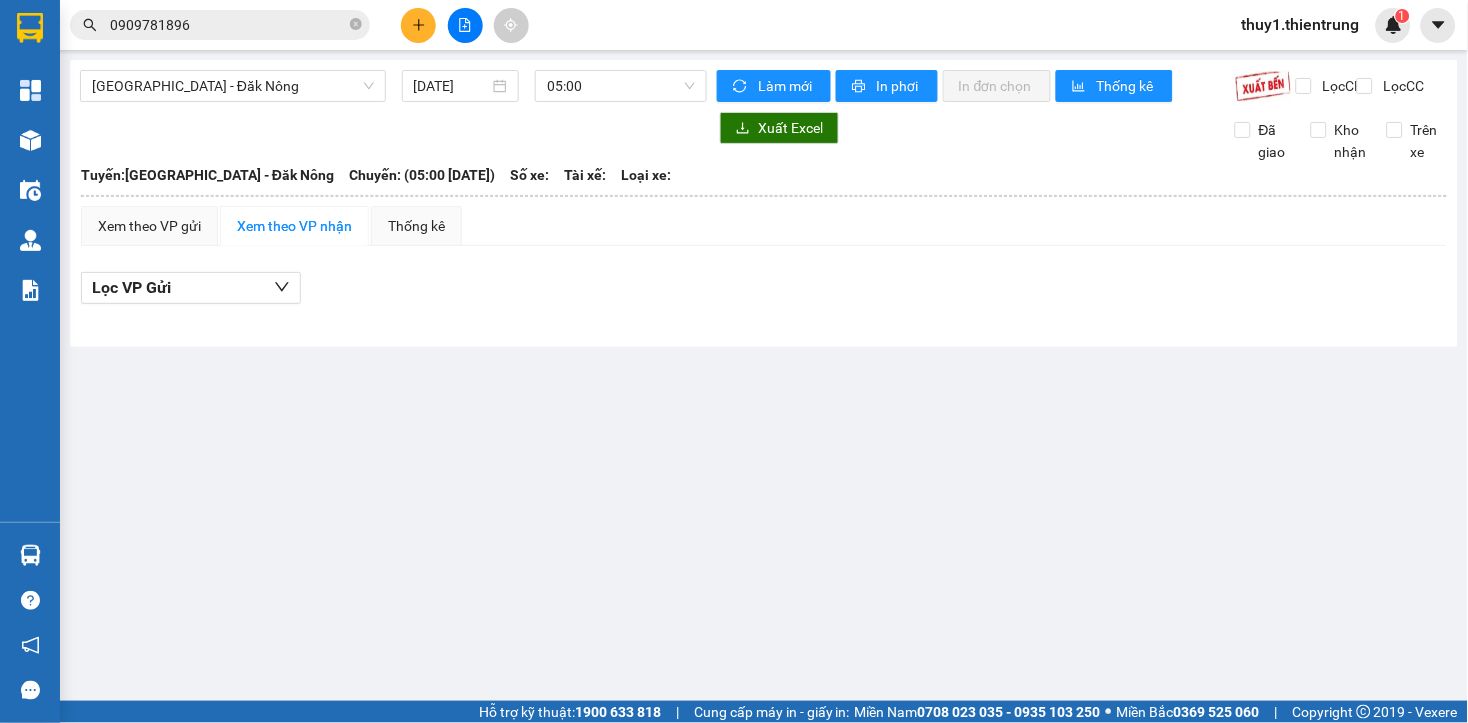 click 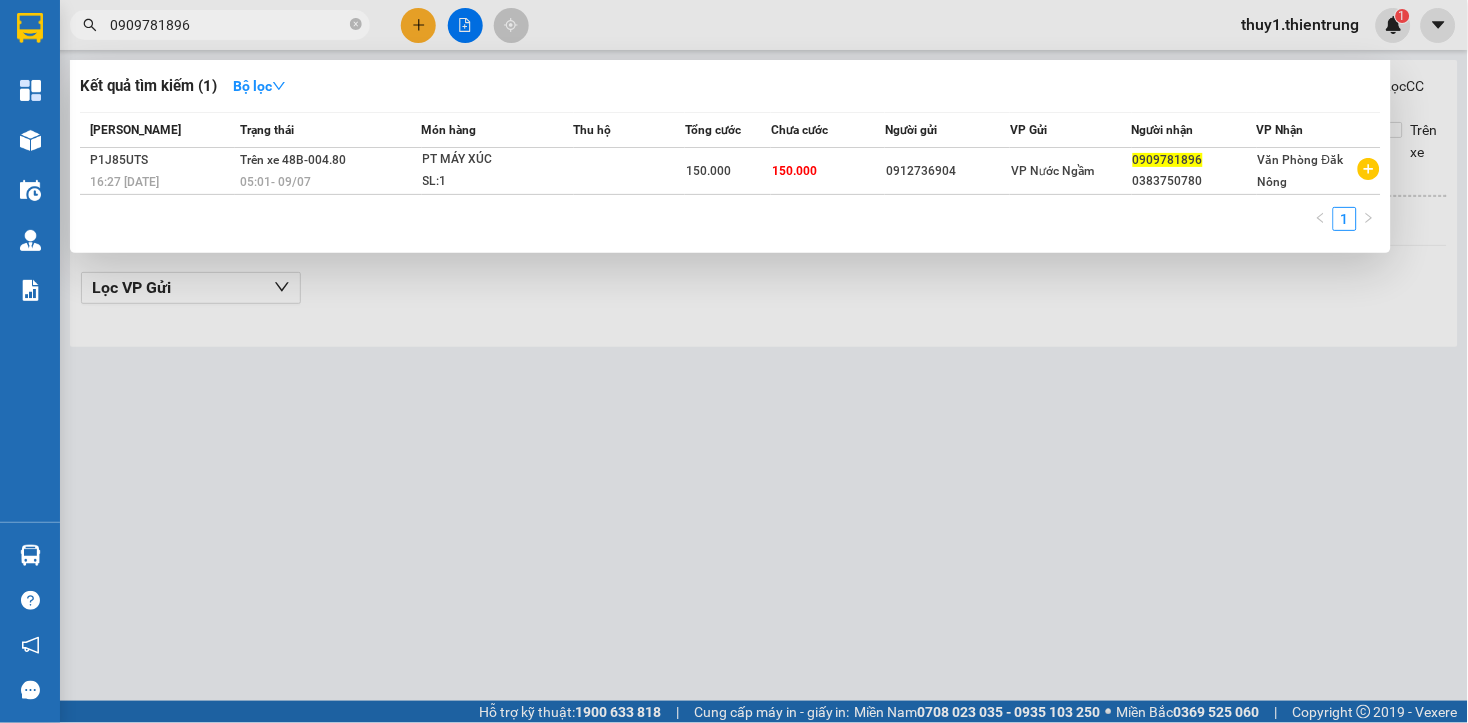 click on "0909781896" at bounding box center (228, 25) 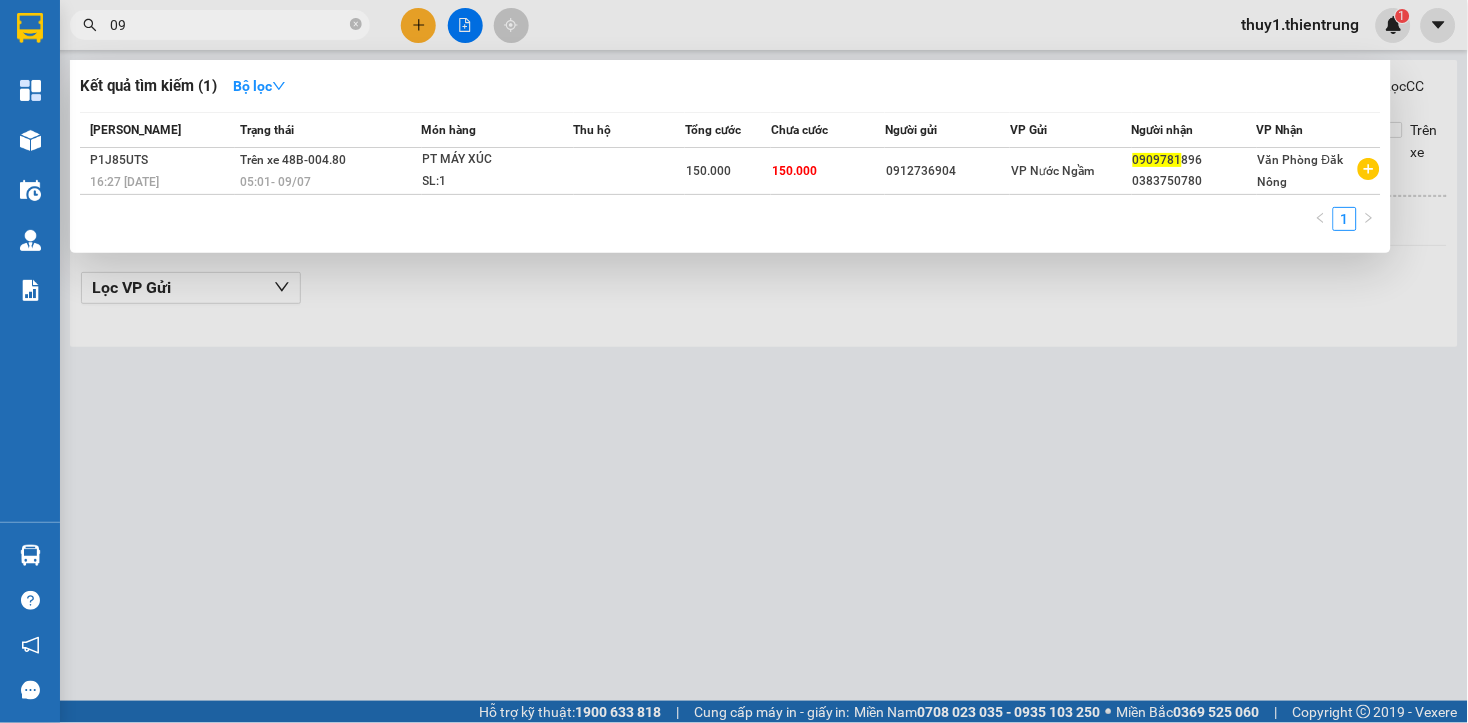 type on "0" 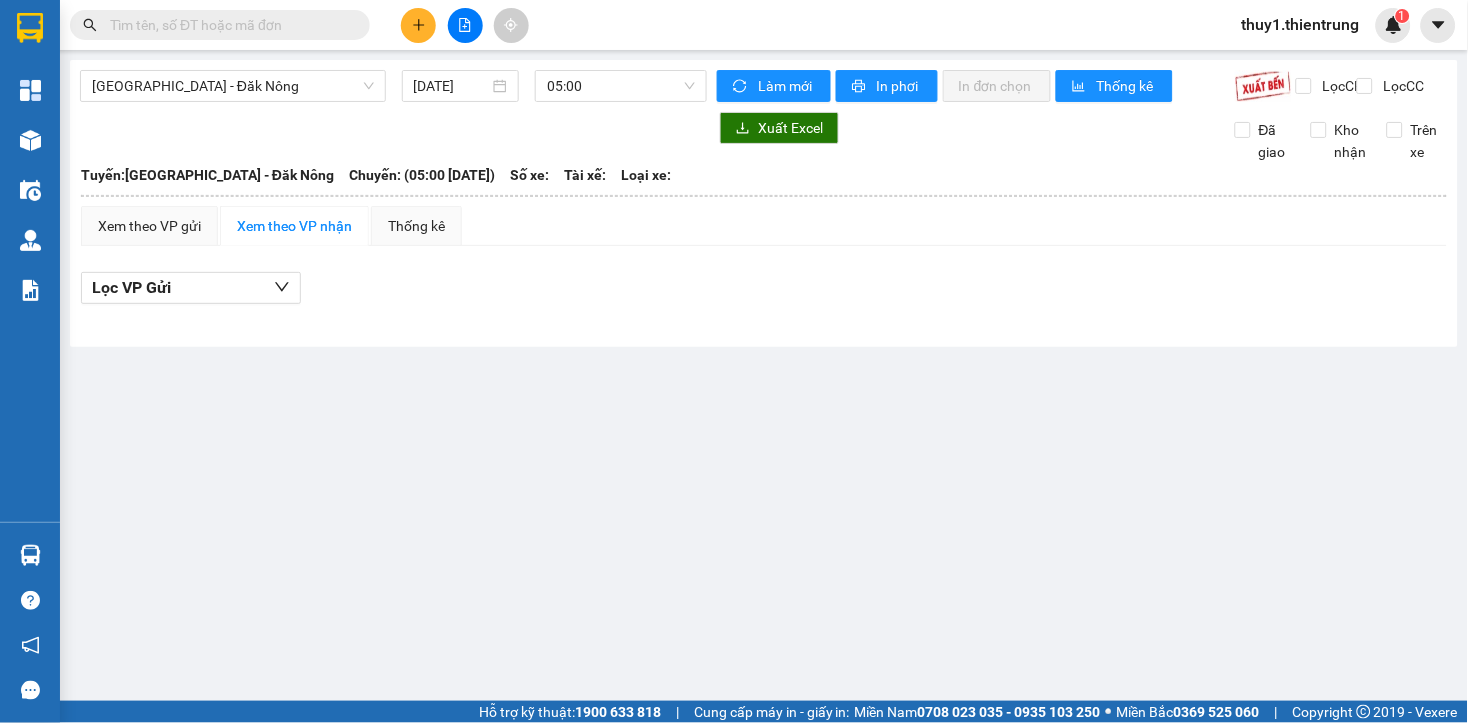 type 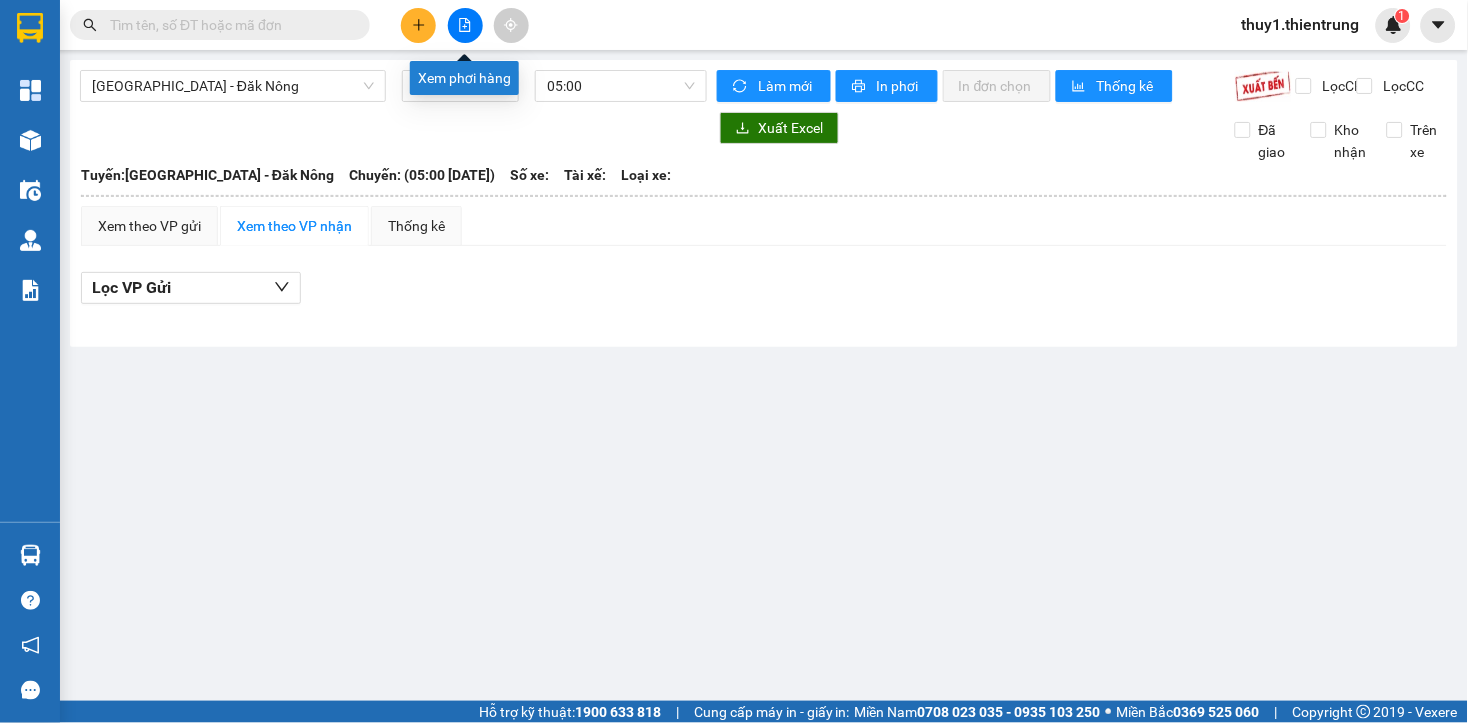 click at bounding box center [465, 25] 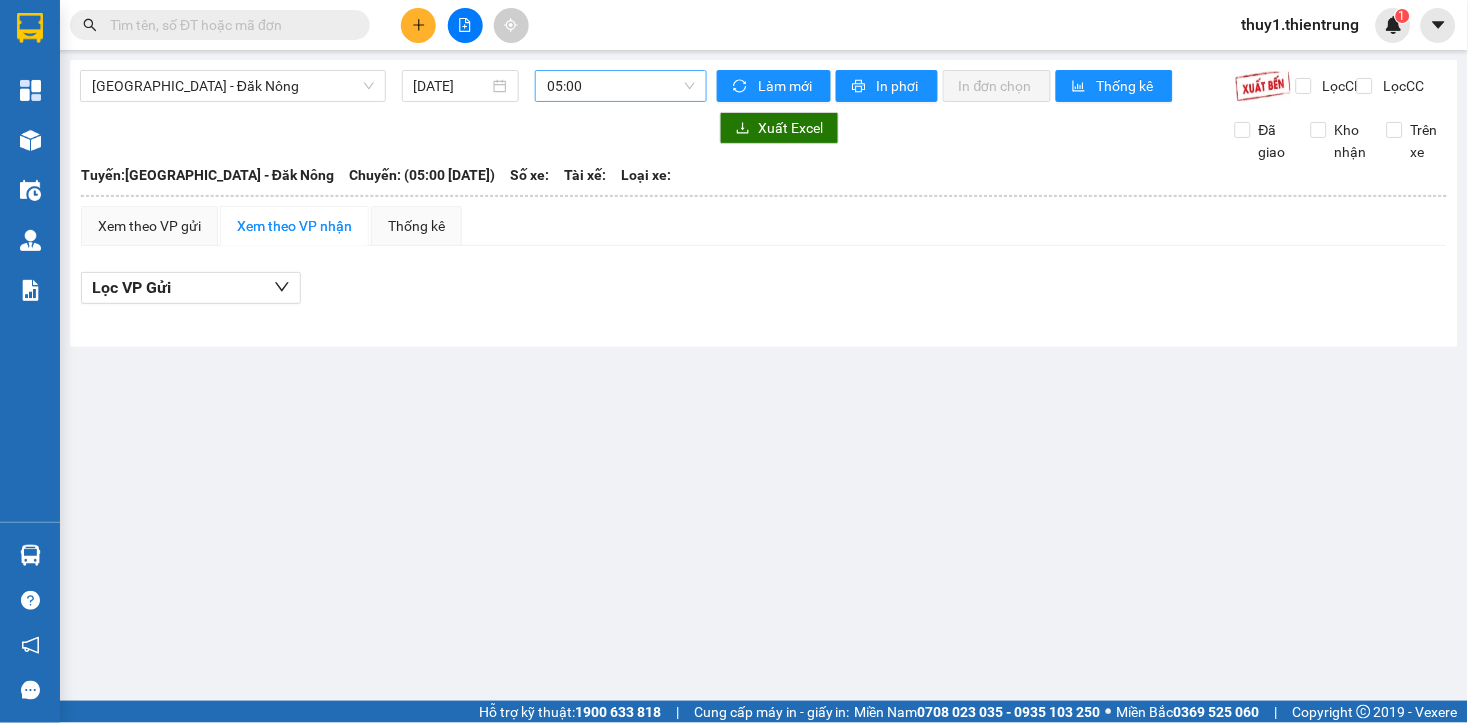 click on "05:00" at bounding box center (621, 86) 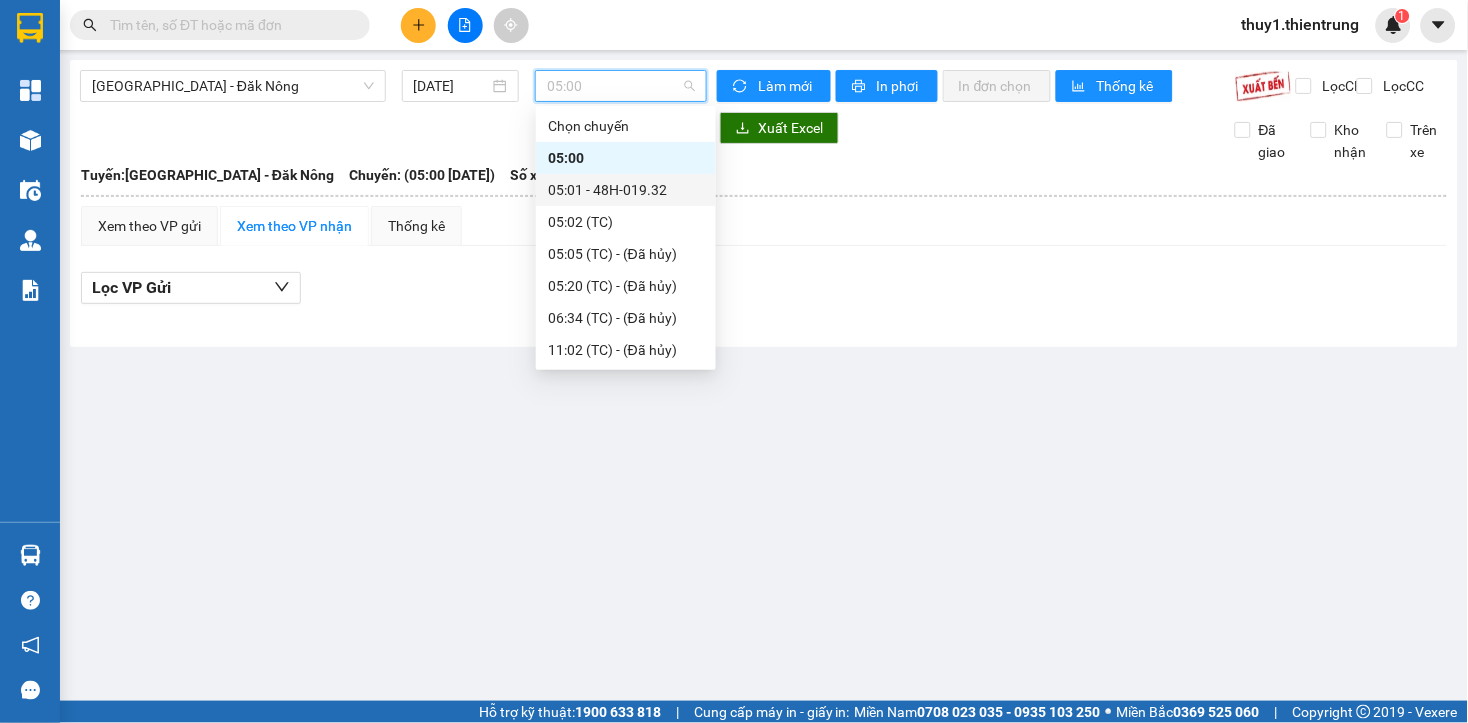 click on "05:01     - 48H-019.32" at bounding box center (626, 190) 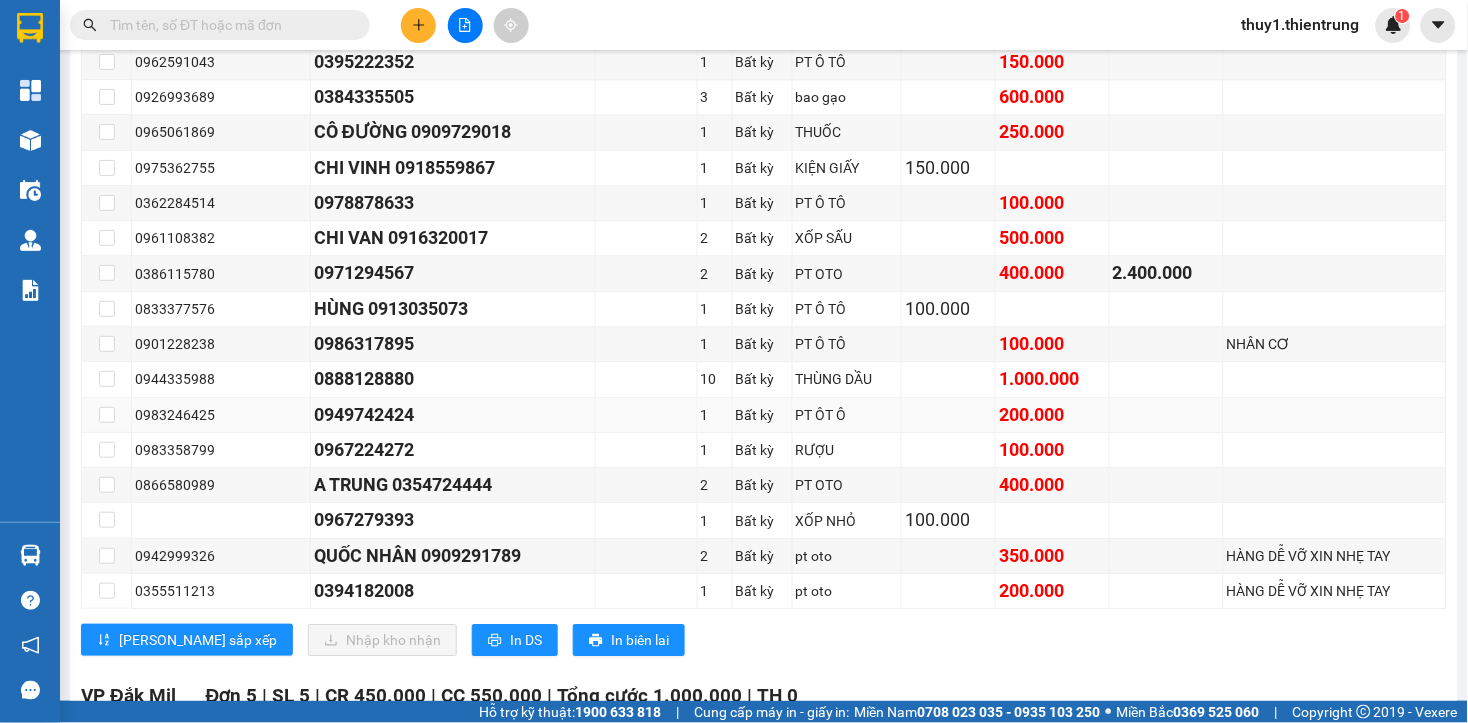 scroll, scrollTop: 777, scrollLeft: 0, axis: vertical 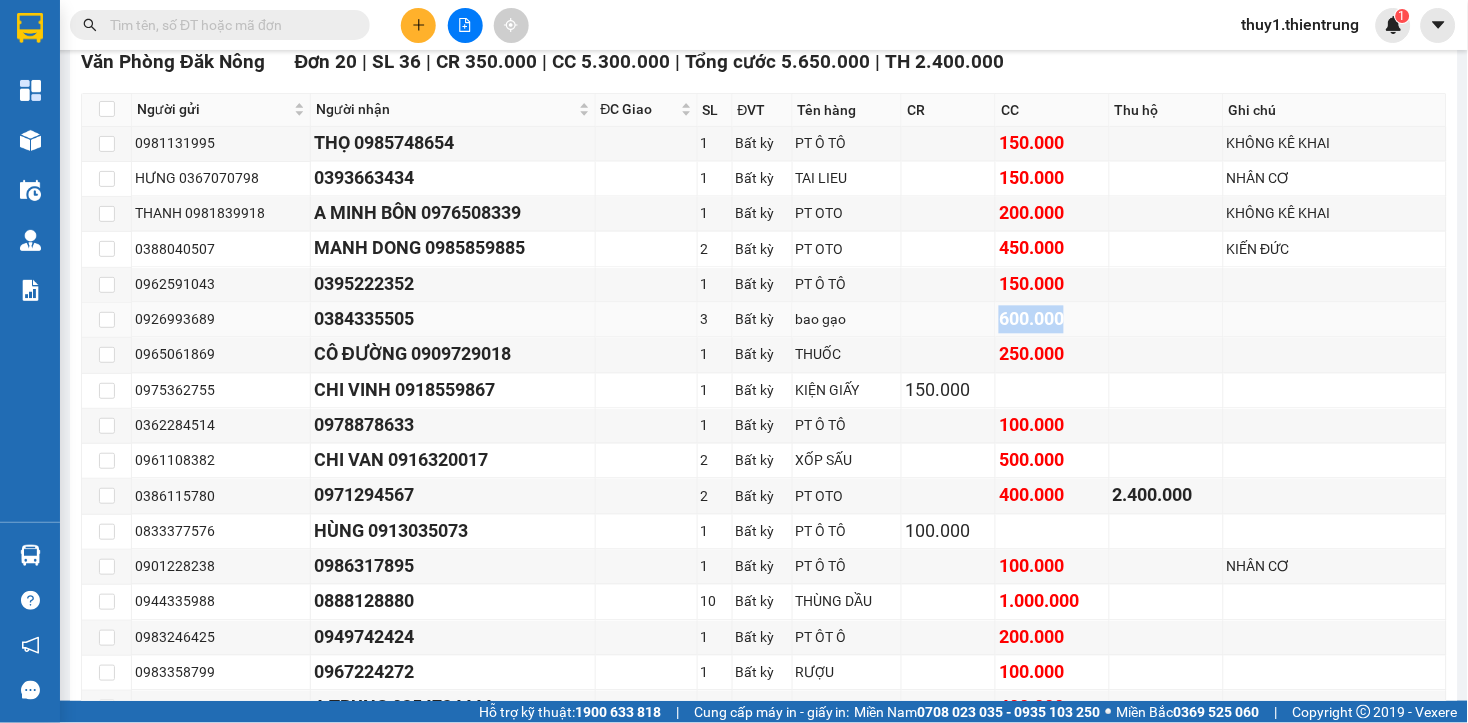 drag, startPoint x: 990, startPoint y: 333, endPoint x: 1096, endPoint y: 333, distance: 106 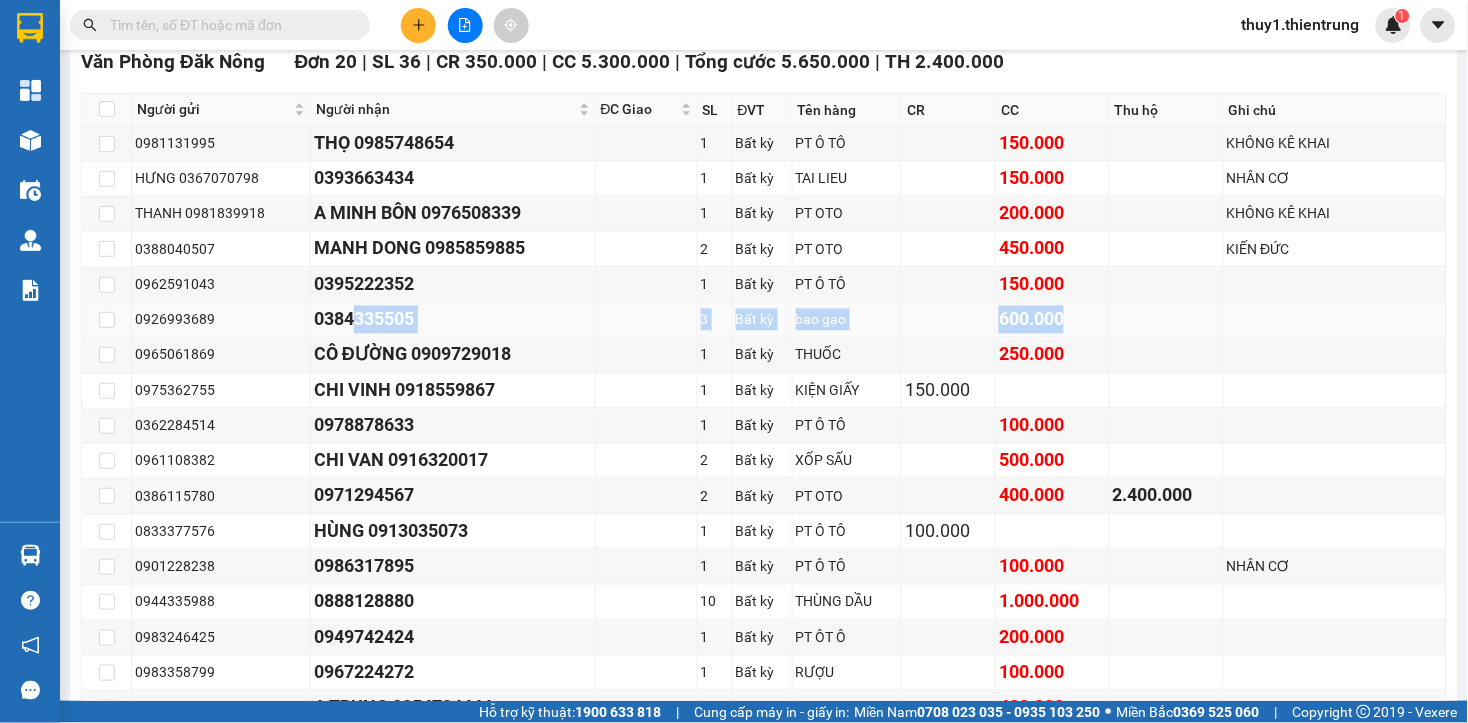drag, startPoint x: 783, startPoint y: 340, endPoint x: 1075, endPoint y: 353, distance: 292.28925 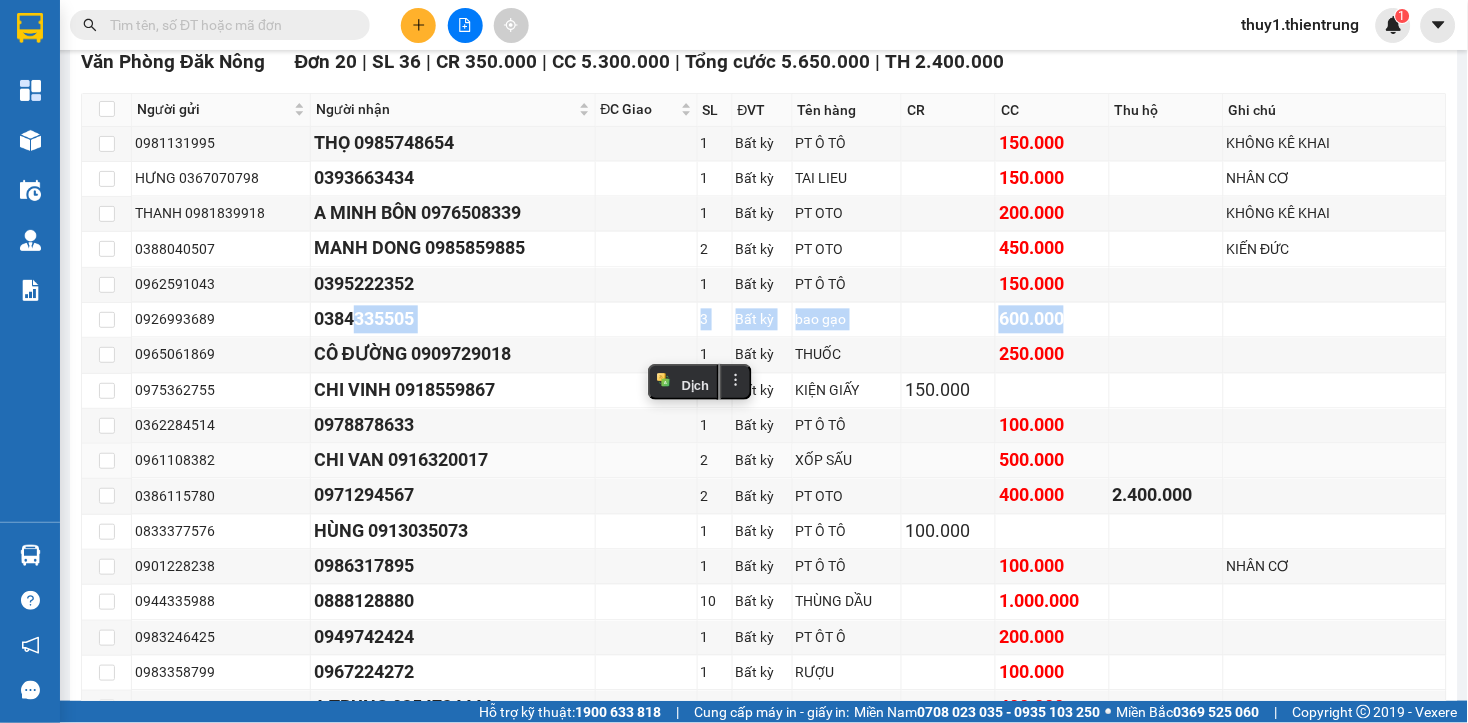 scroll, scrollTop: 1000, scrollLeft: 0, axis: vertical 